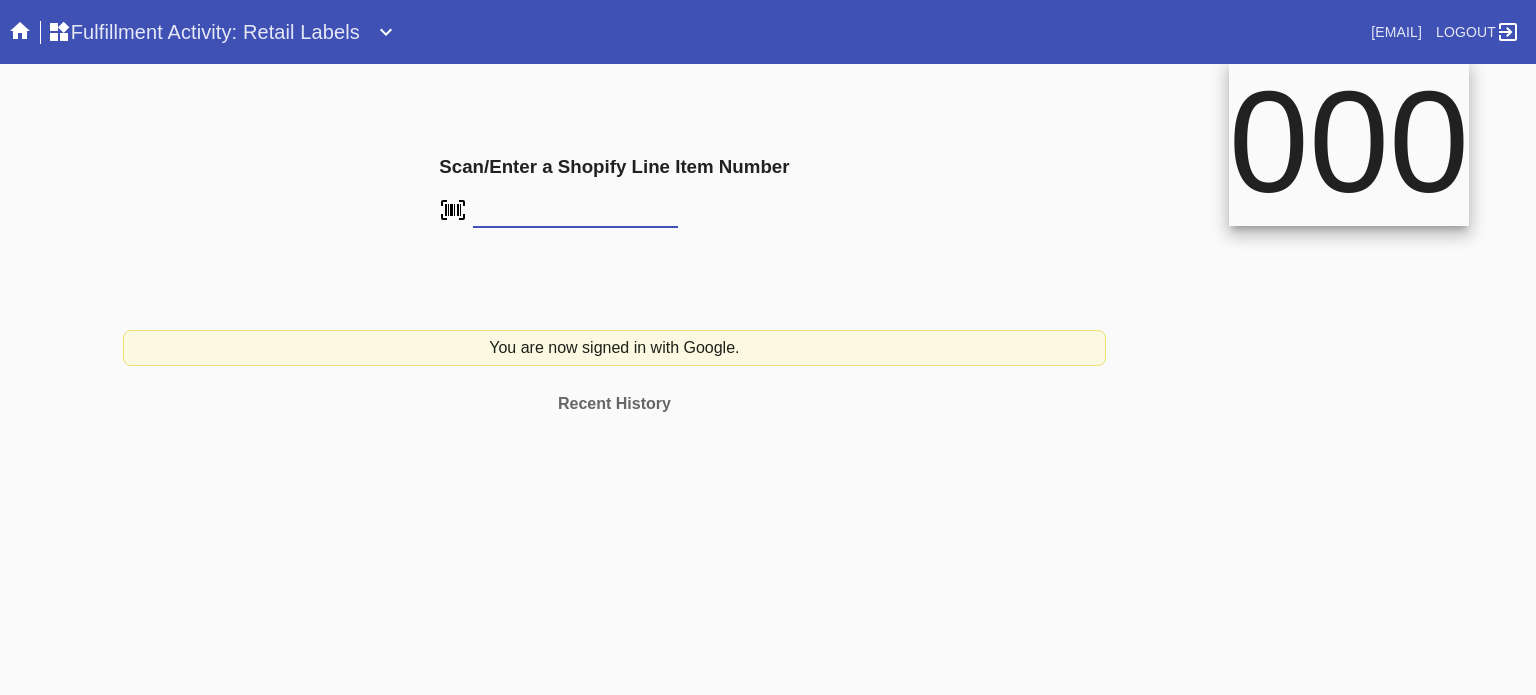 scroll, scrollTop: 0, scrollLeft: 0, axis: both 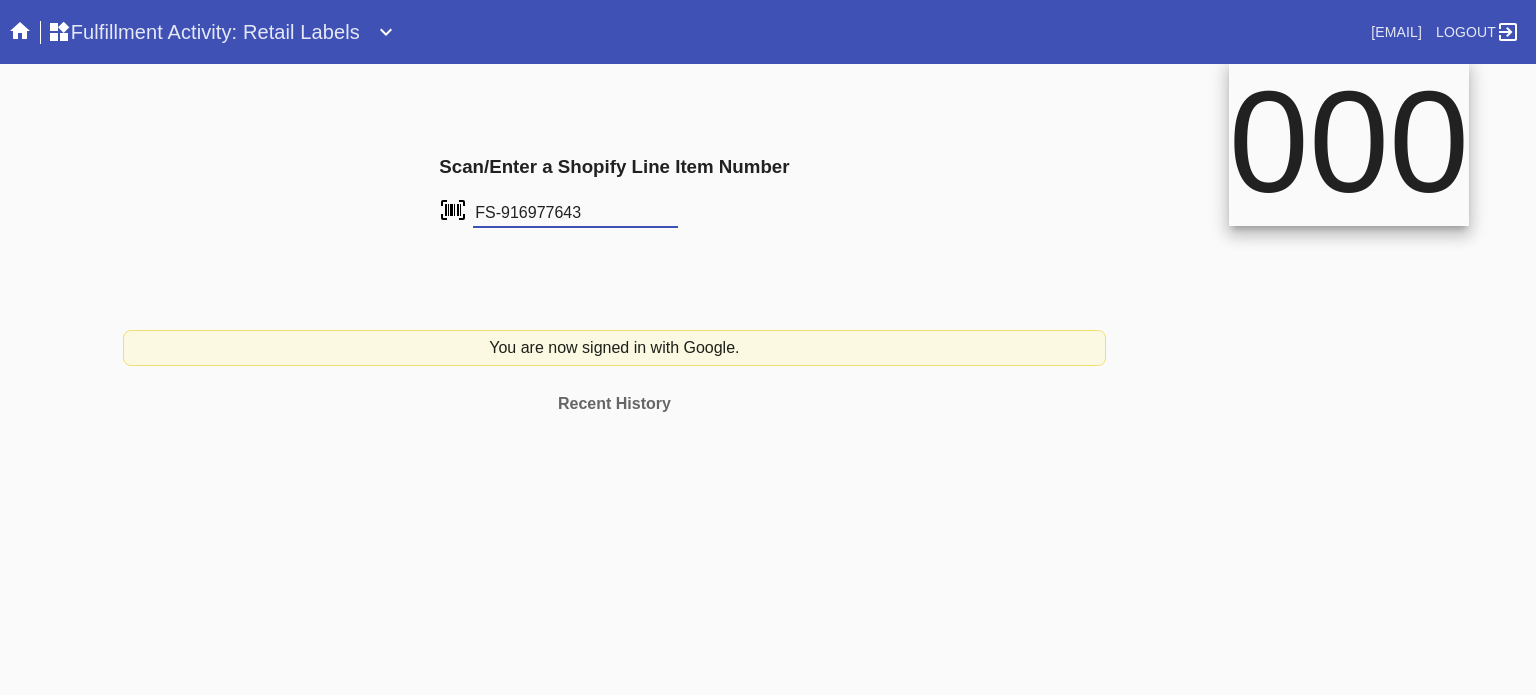 type on "FS-916977643" 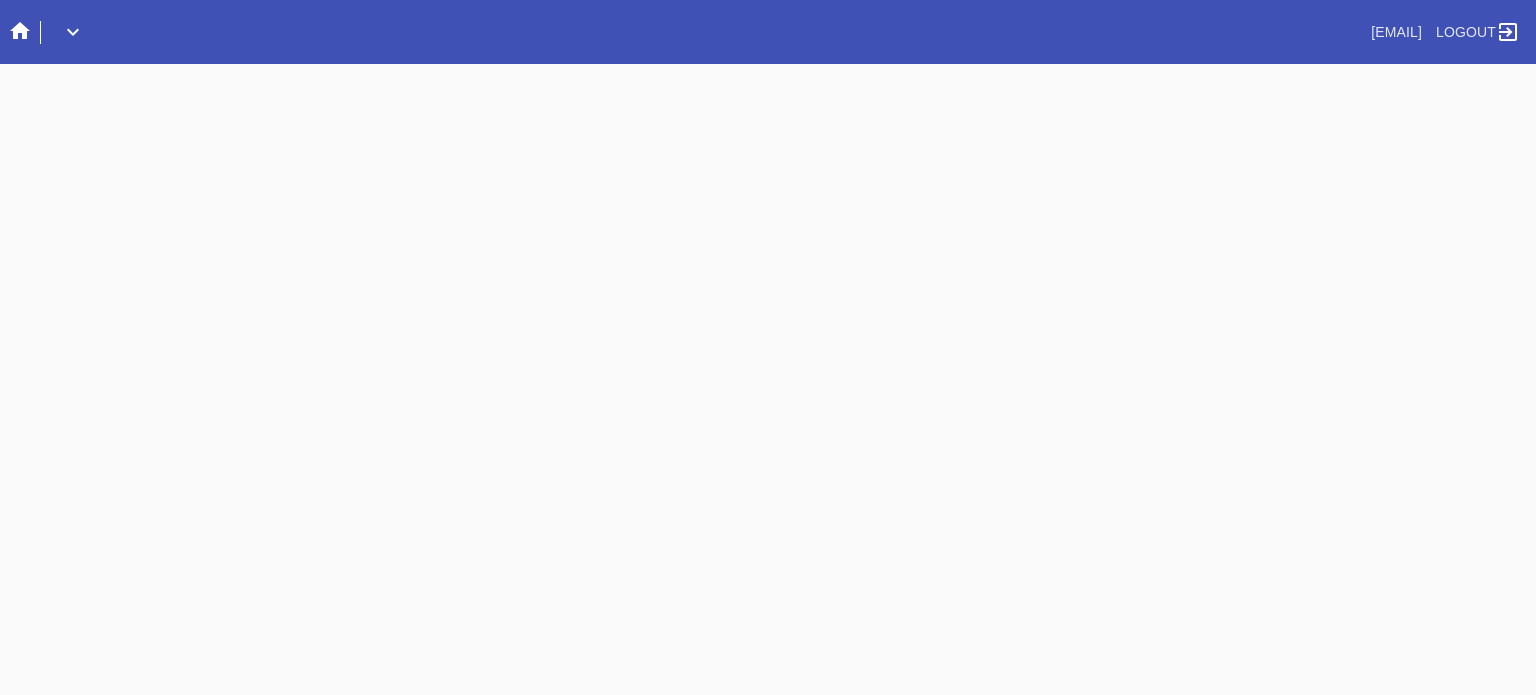 scroll, scrollTop: 0, scrollLeft: 0, axis: both 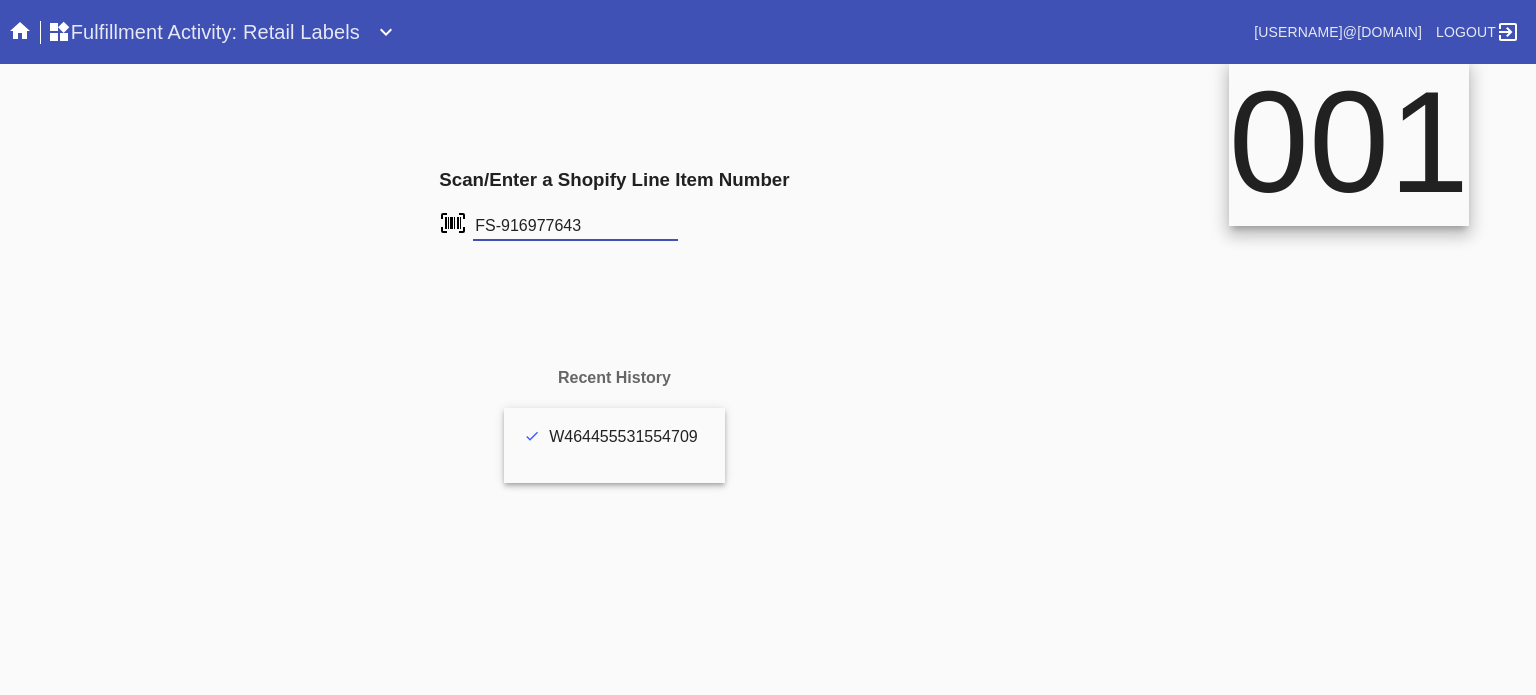 type on "FS-916977643" 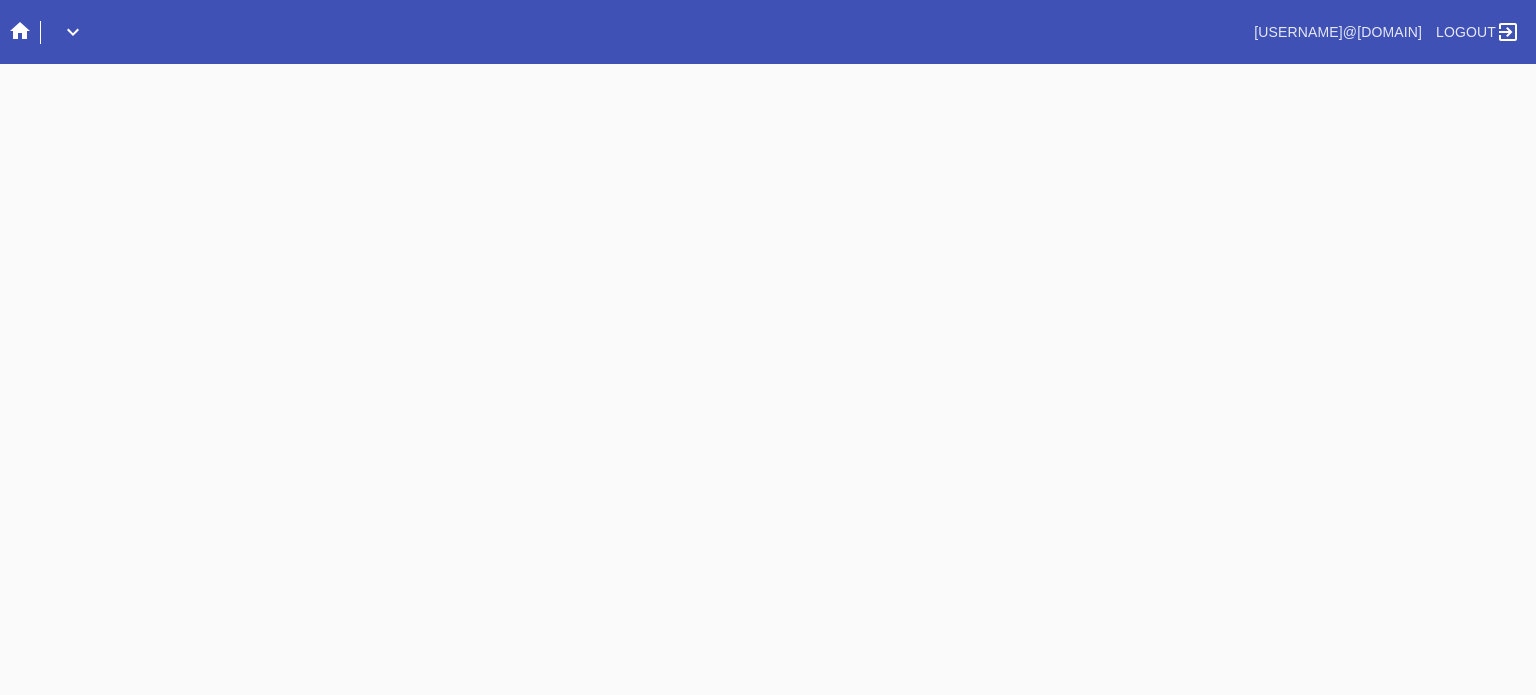 scroll, scrollTop: 0, scrollLeft: 0, axis: both 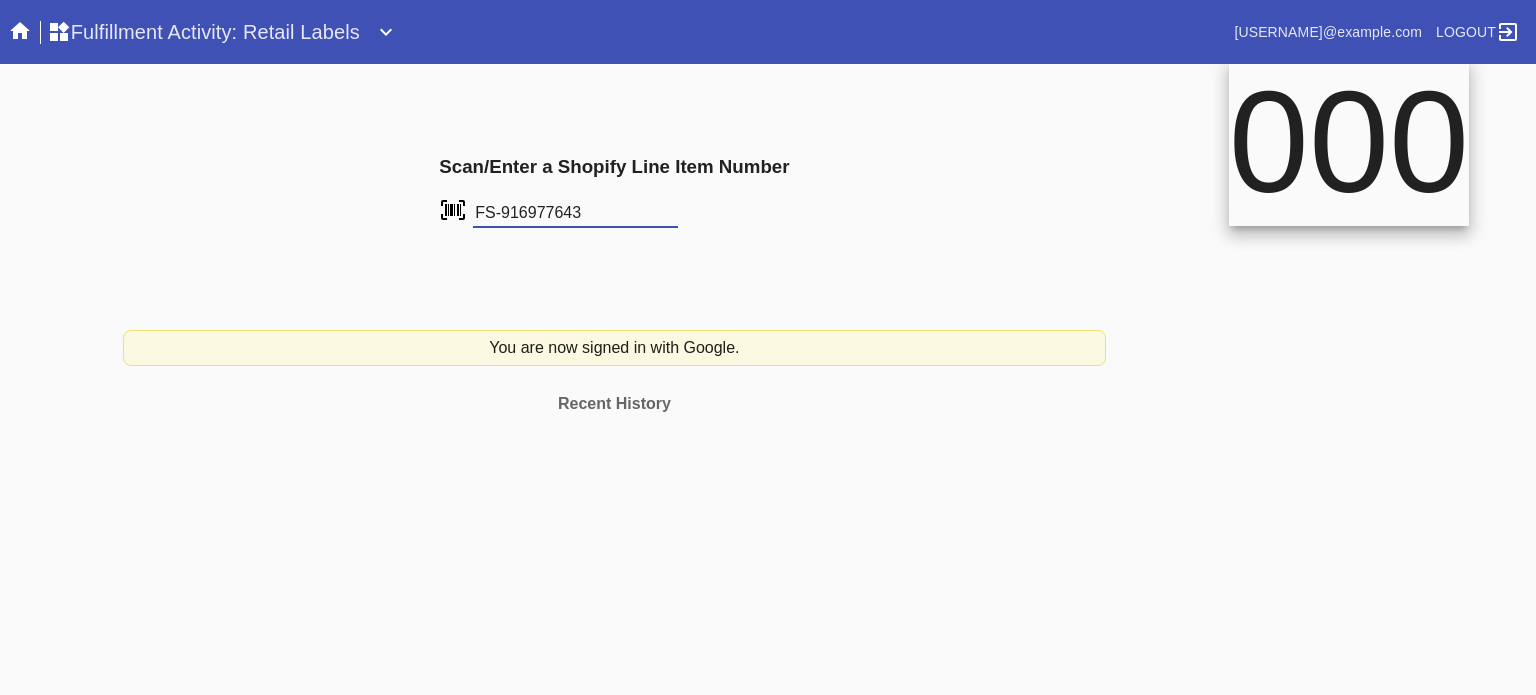 type on "FS-916977643" 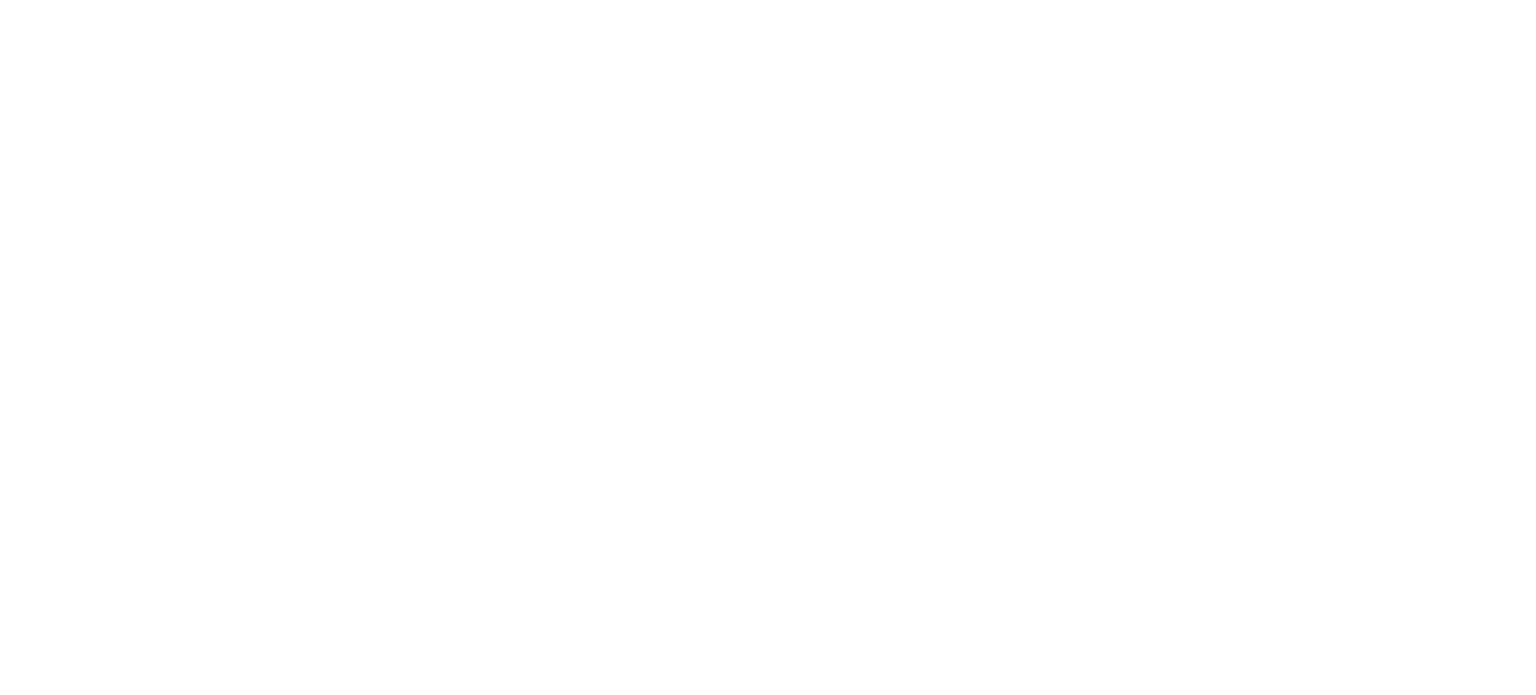 scroll, scrollTop: 0, scrollLeft: 0, axis: both 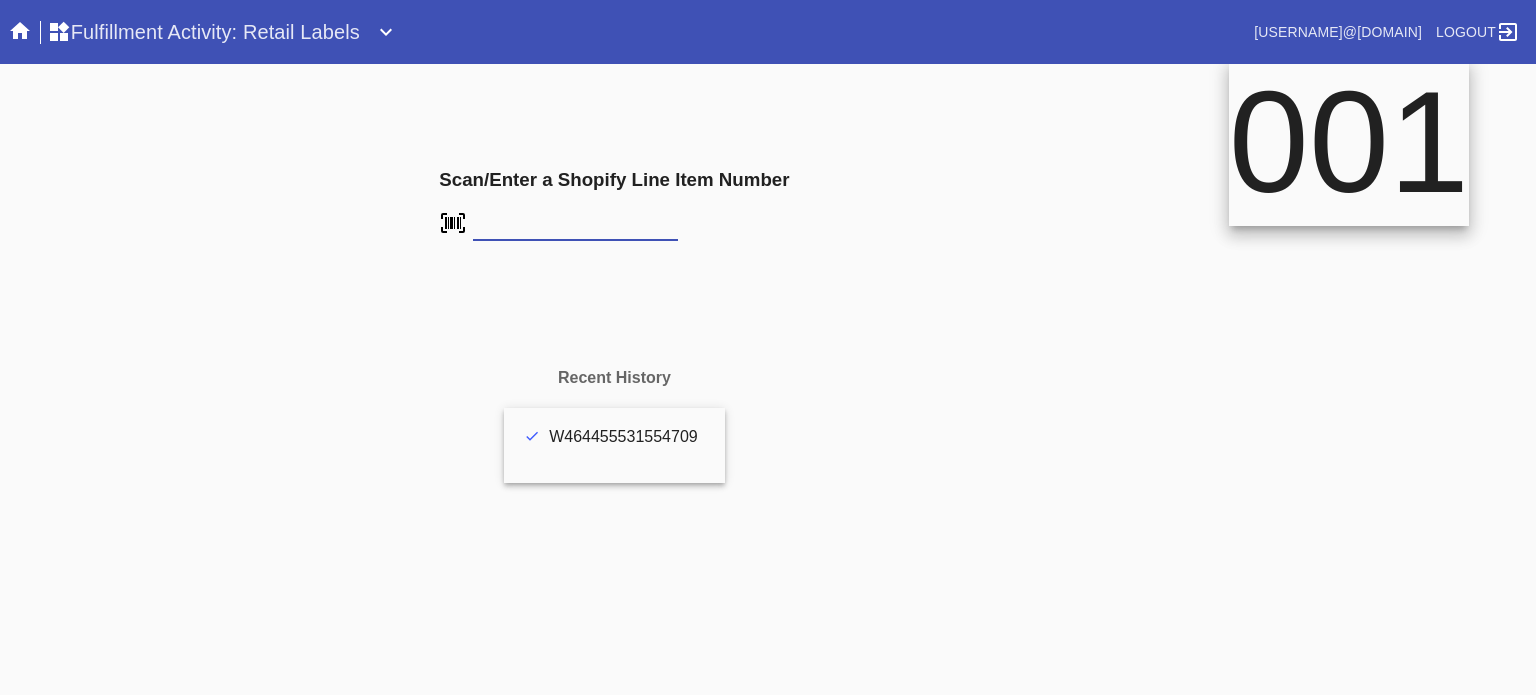 type on "L4779279" 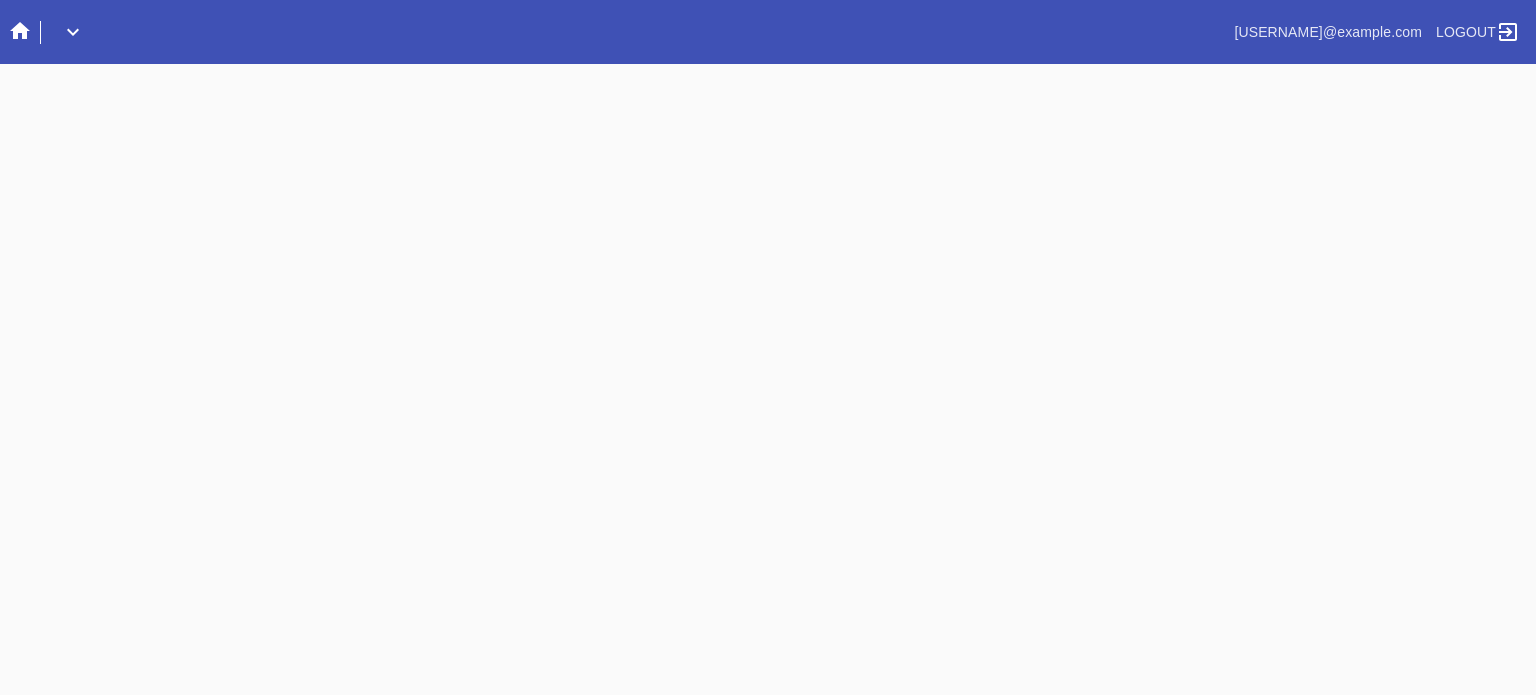 scroll, scrollTop: 0, scrollLeft: 0, axis: both 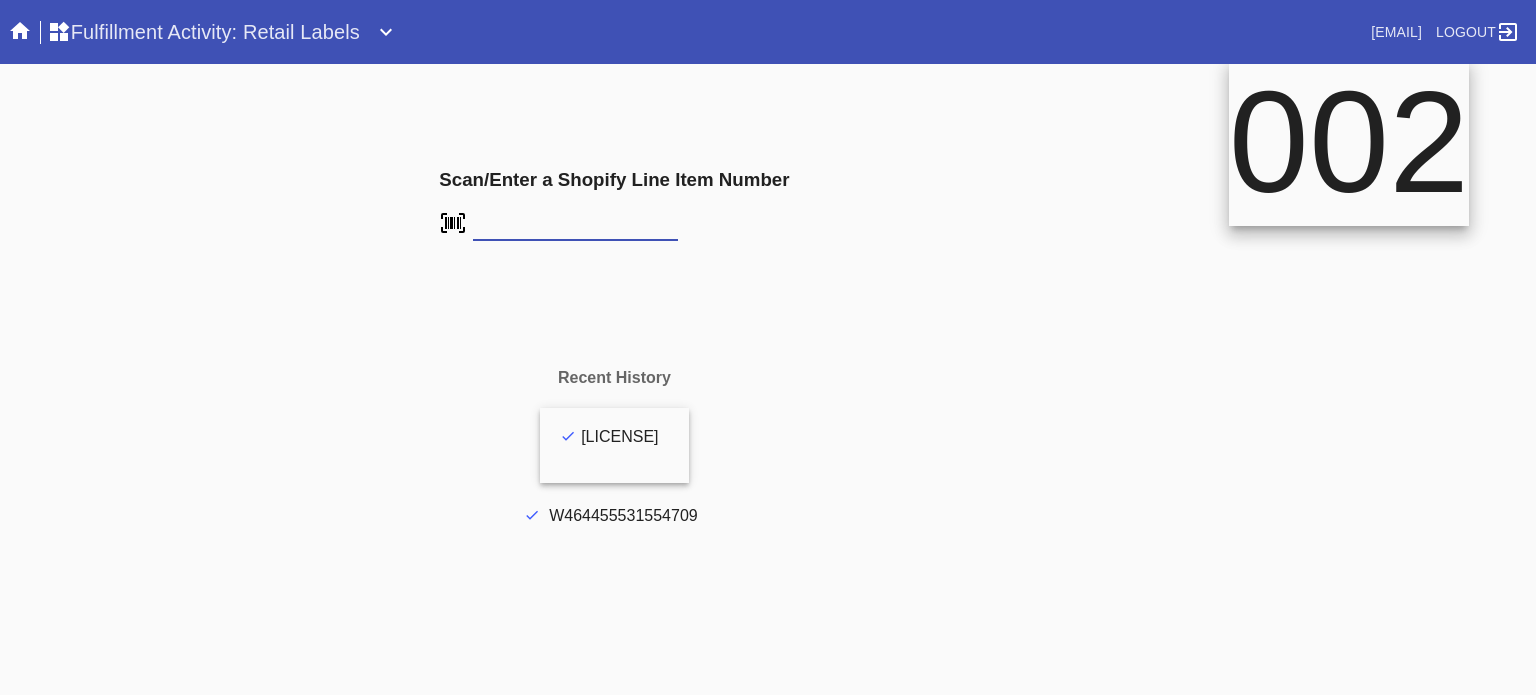 type on "L4779279" 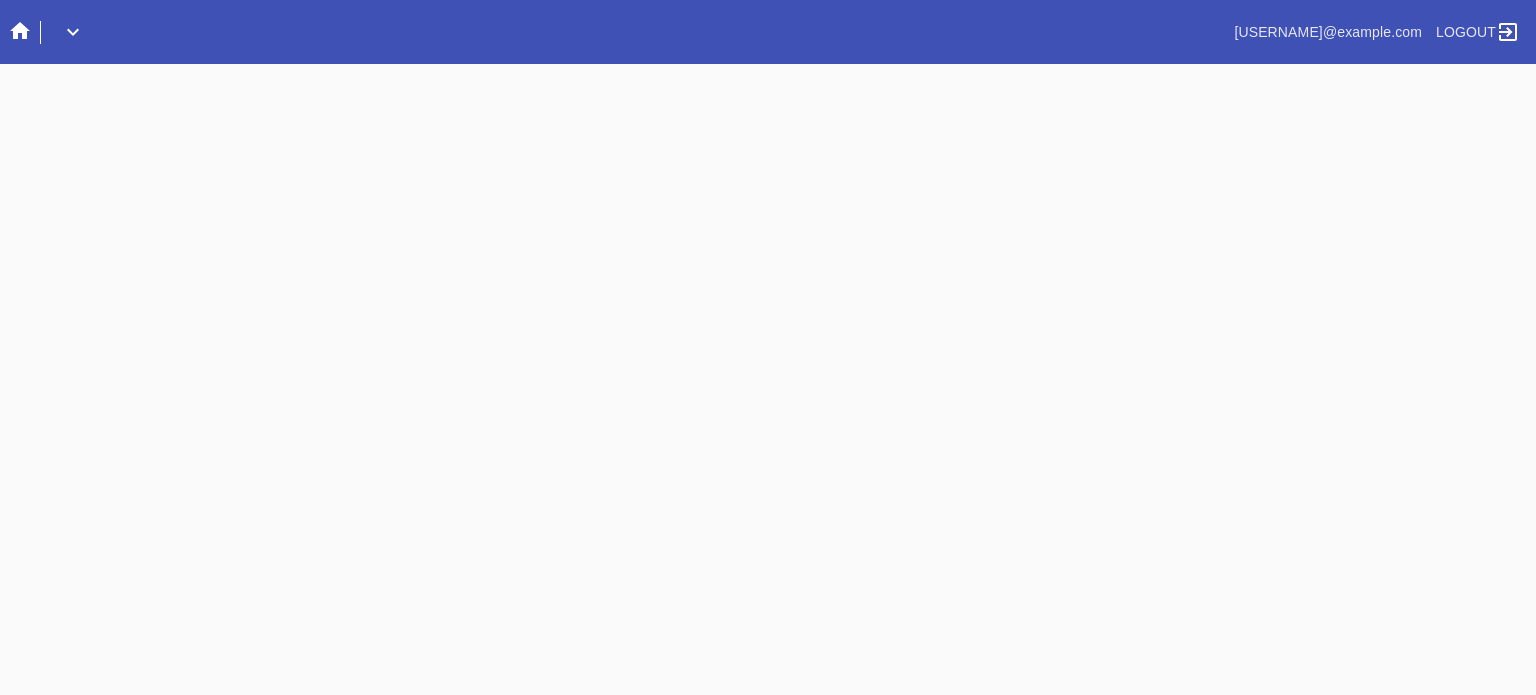 scroll, scrollTop: 0, scrollLeft: 0, axis: both 